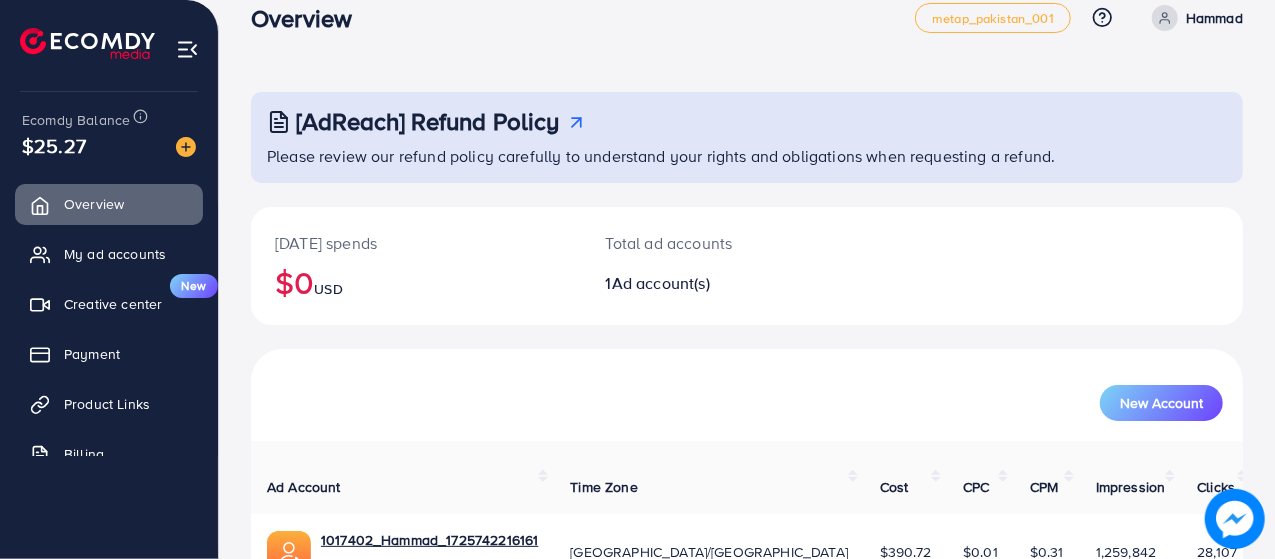 scroll, scrollTop: 128, scrollLeft: 0, axis: vertical 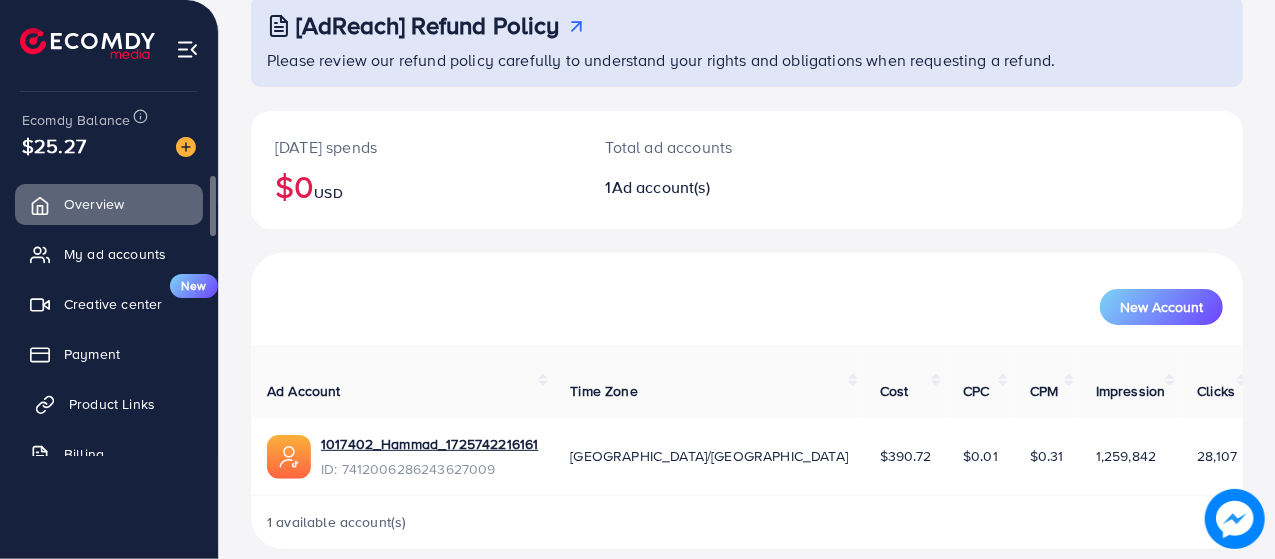 click on "Product Links" at bounding box center [109, 404] 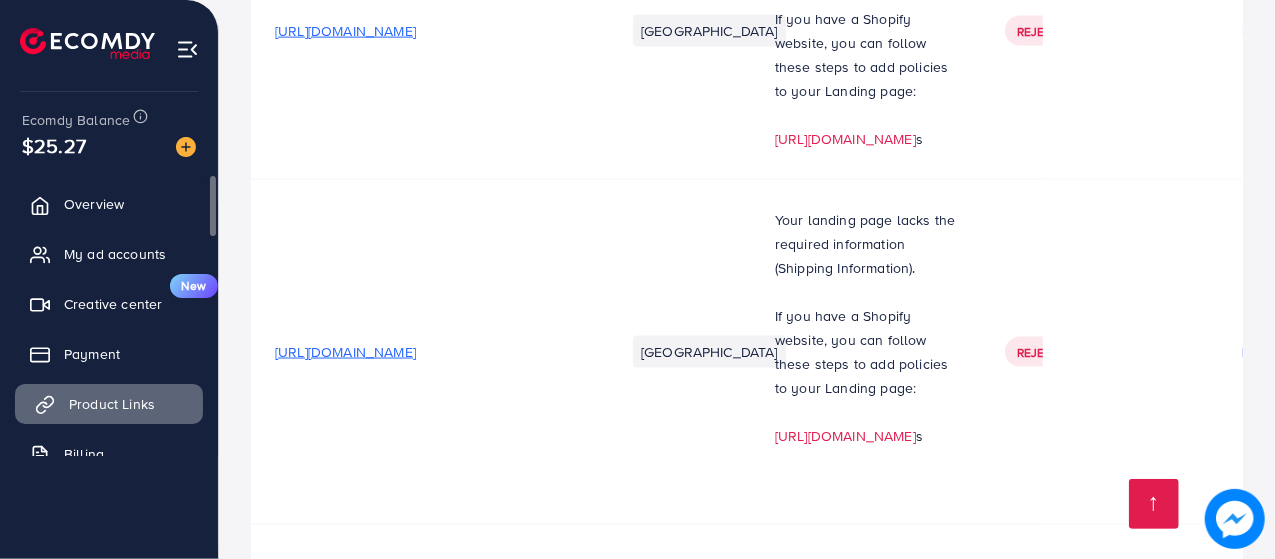 scroll, scrollTop: 13758, scrollLeft: 0, axis: vertical 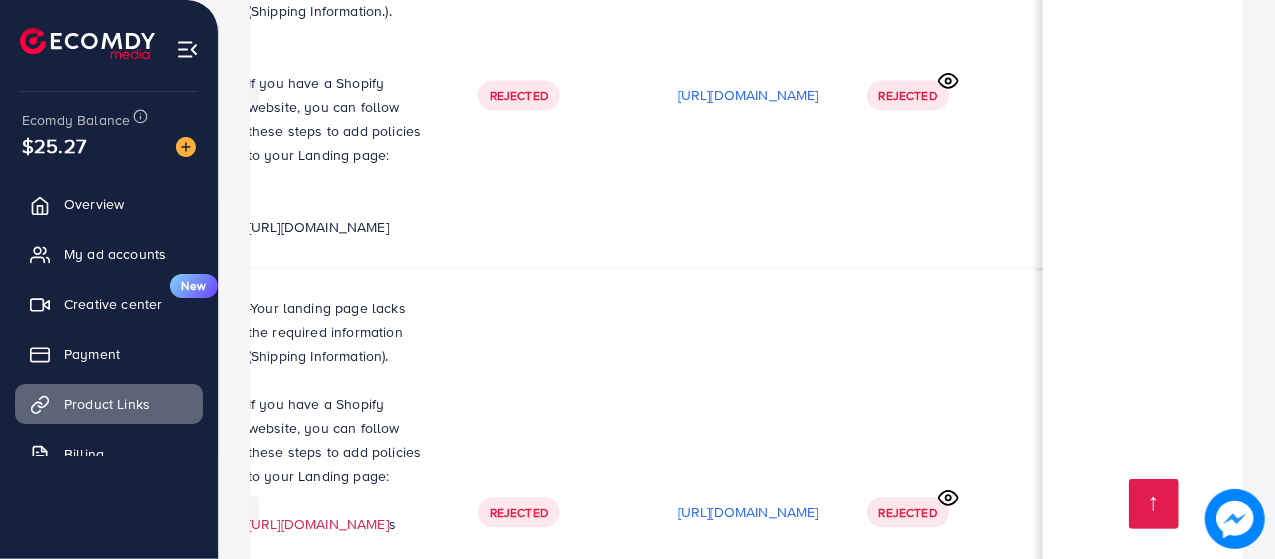 click on "Rejected" at bounding box center (908, 1699) 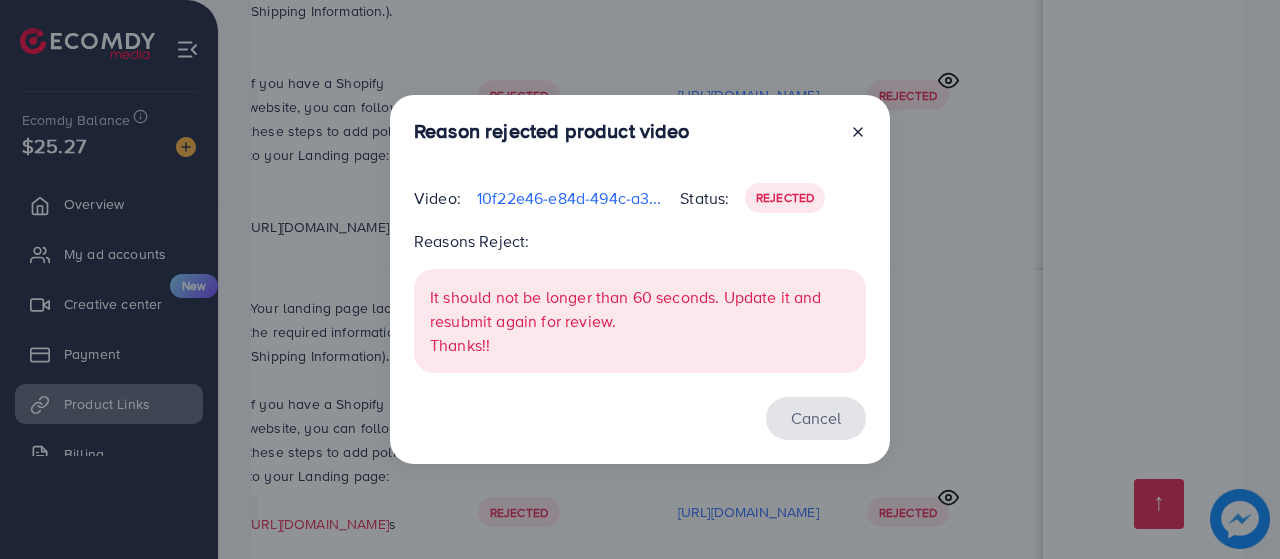 click on "Cancel" at bounding box center (816, 418) 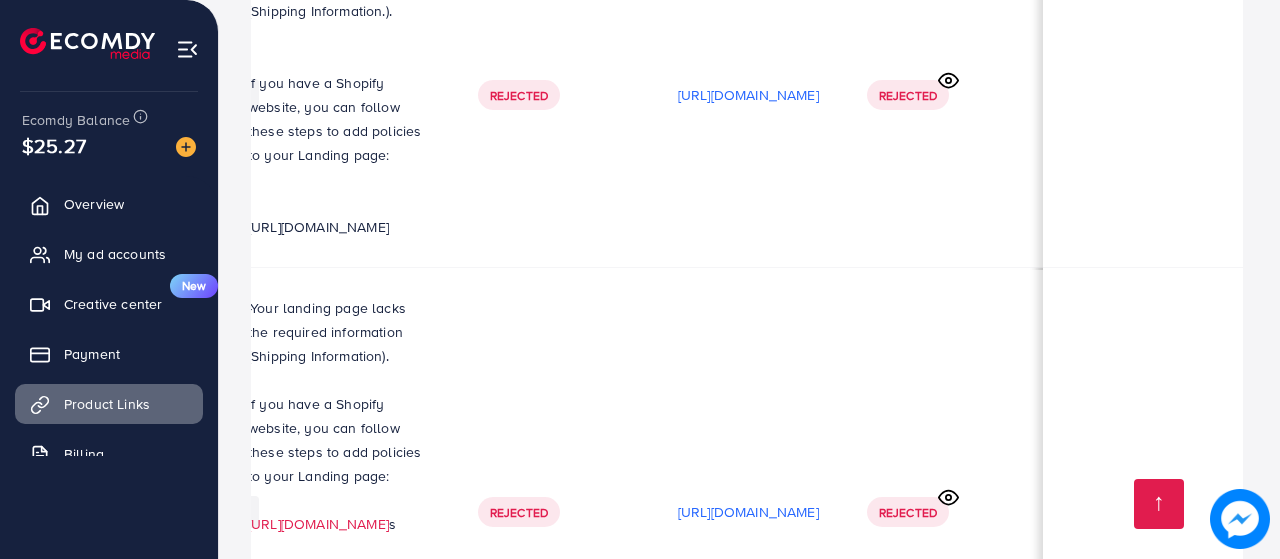 click on "[URL][DOMAIN_NAME]" at bounding box center (748, 1699) 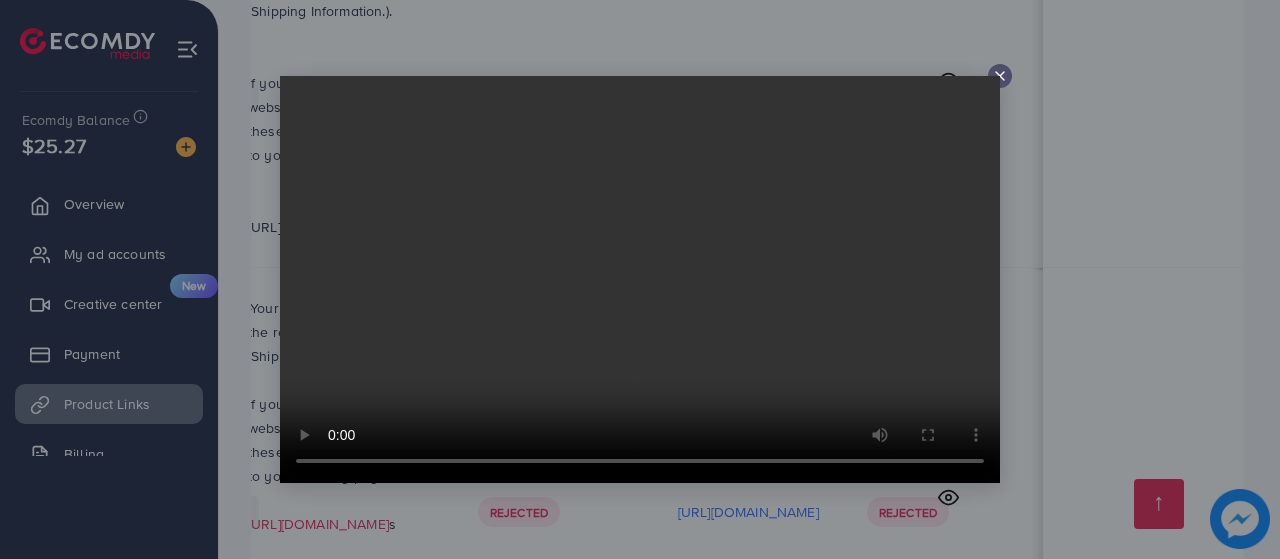 click 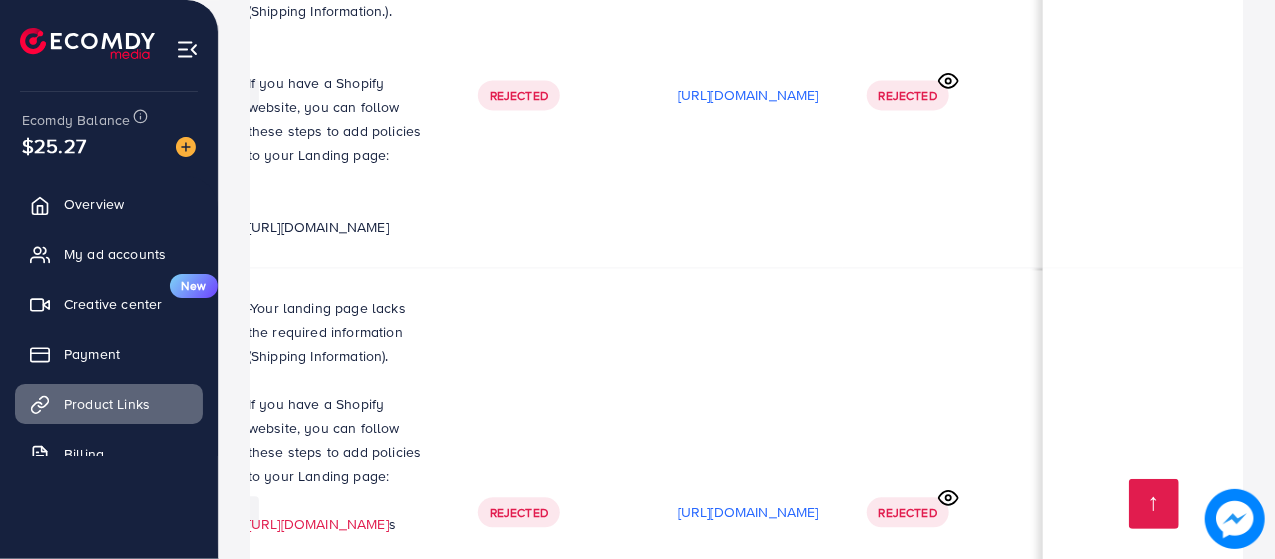 scroll, scrollTop: 0, scrollLeft: 691, axis: horizontal 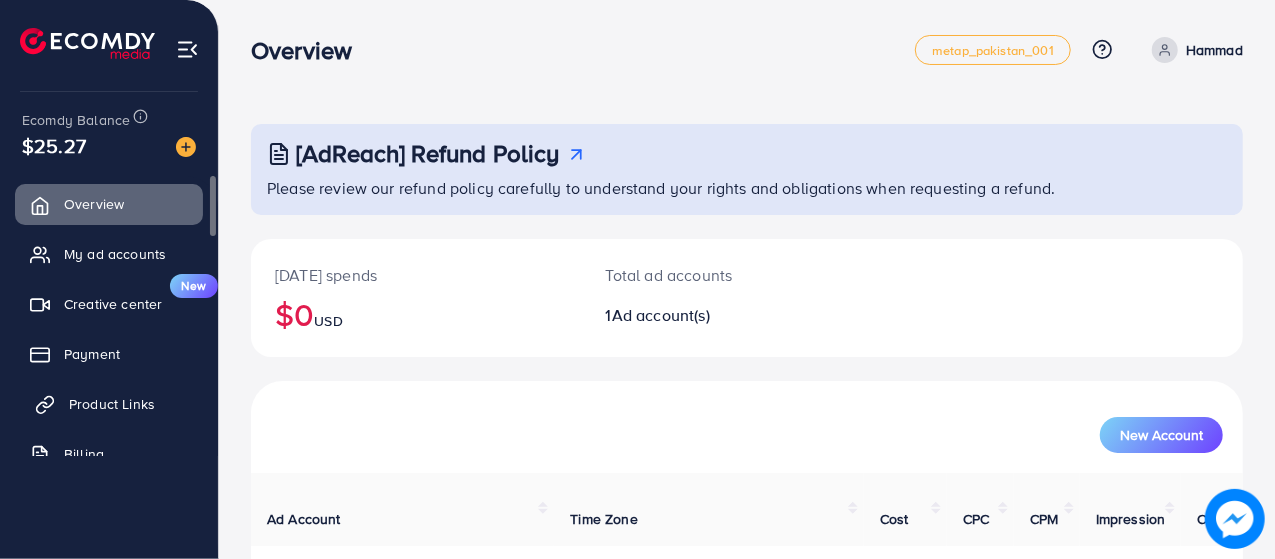 click on "Product Links" at bounding box center [112, 404] 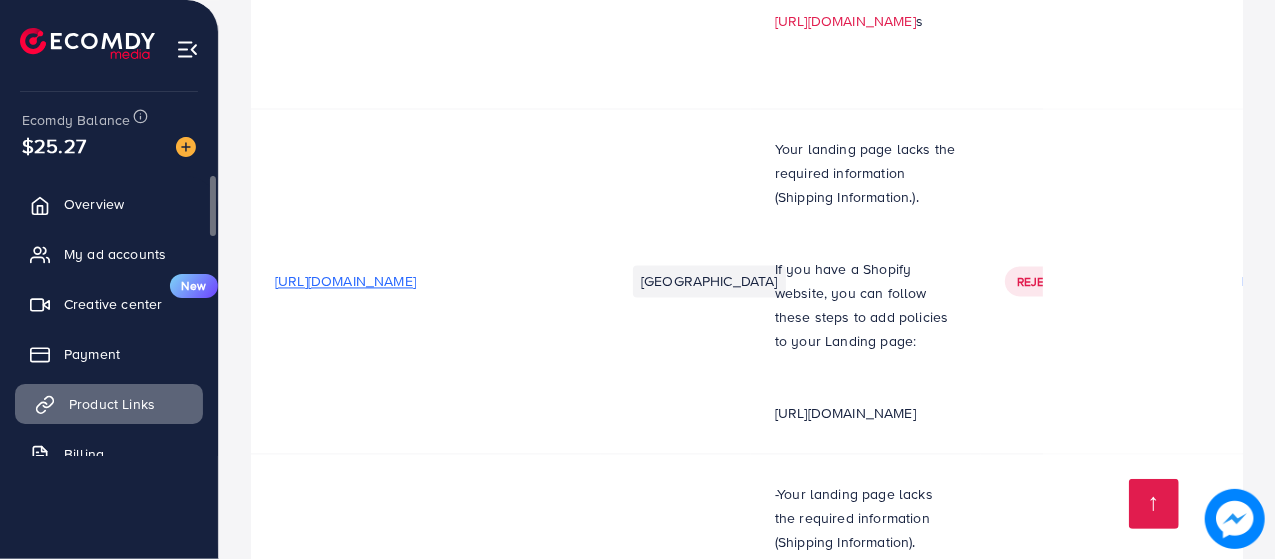 scroll, scrollTop: 13758, scrollLeft: 0, axis: vertical 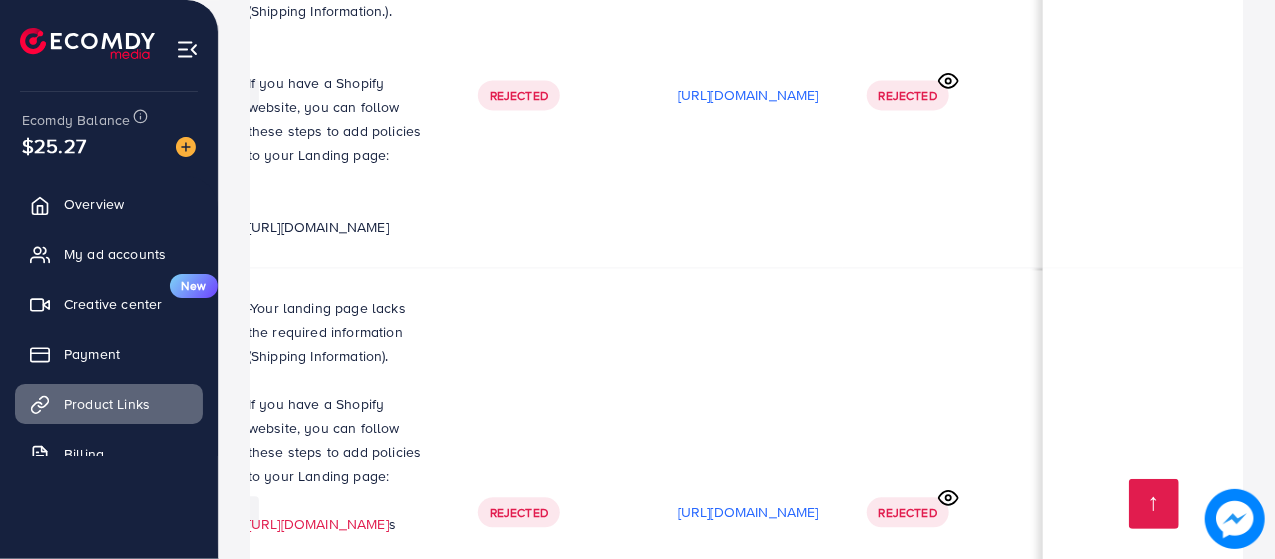 click on "Rejected" at bounding box center [908, 1699] 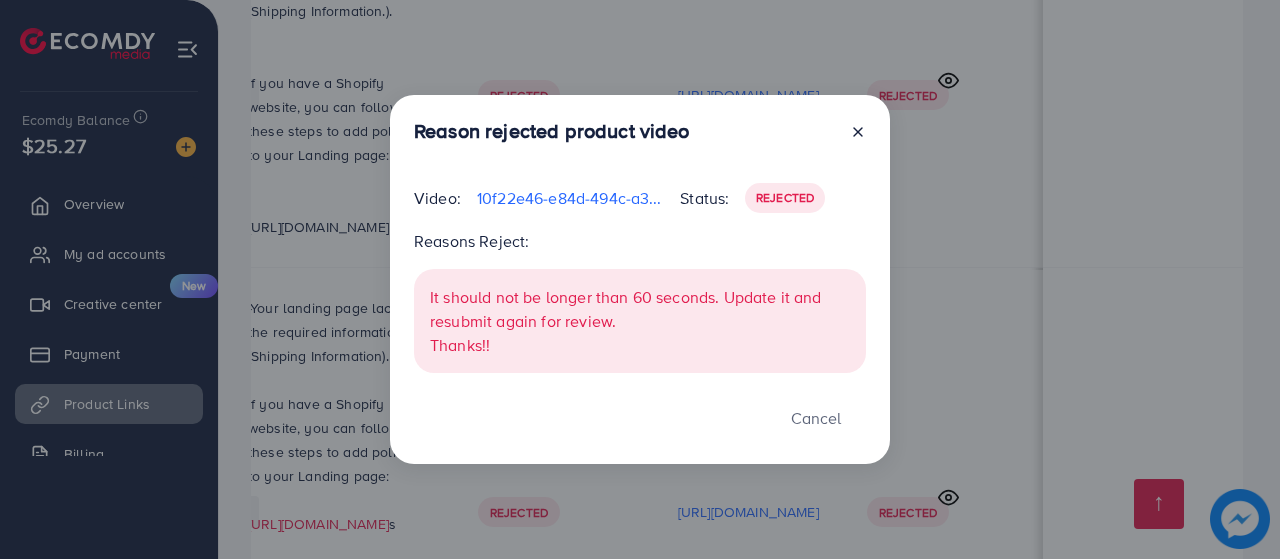 click 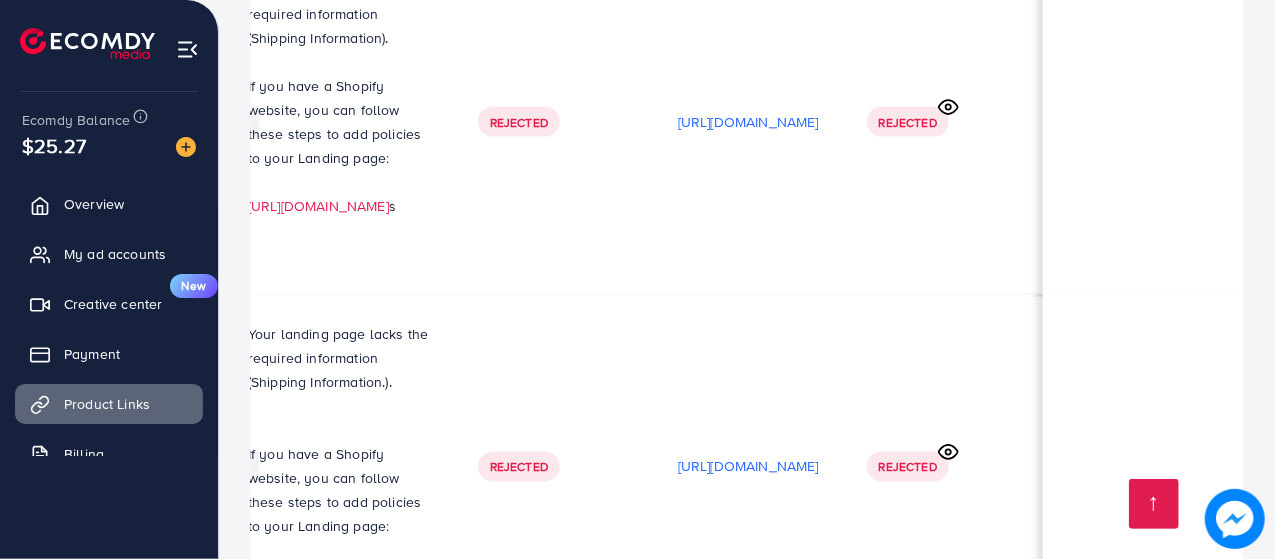 scroll, scrollTop: 13384, scrollLeft: 0, axis: vertical 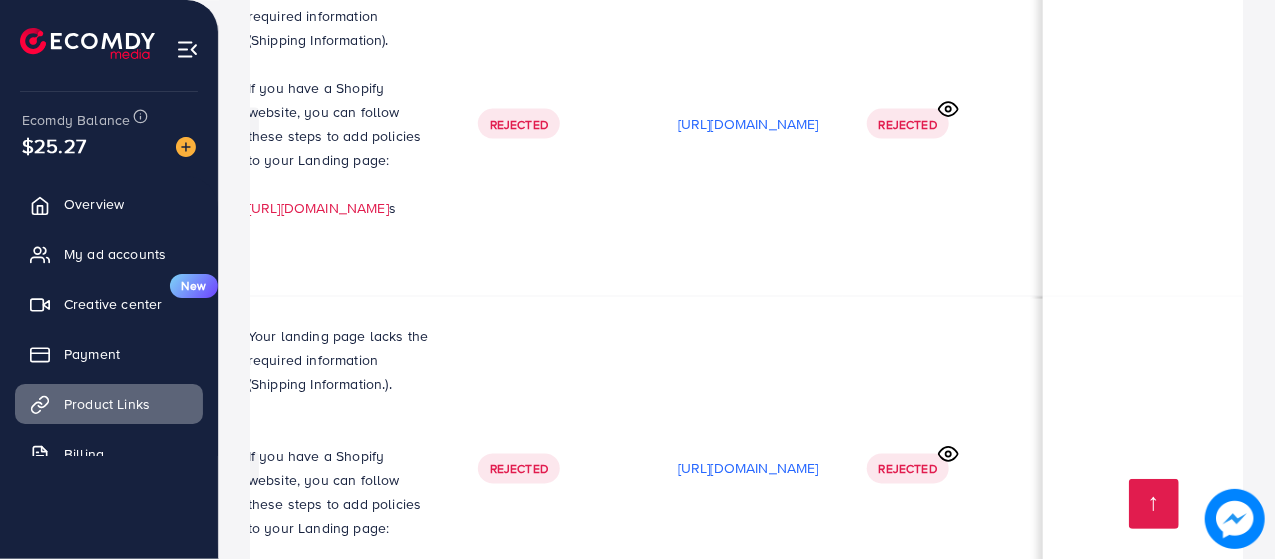 click on "[URL][DOMAIN_NAME]" at bounding box center (748, 1394) 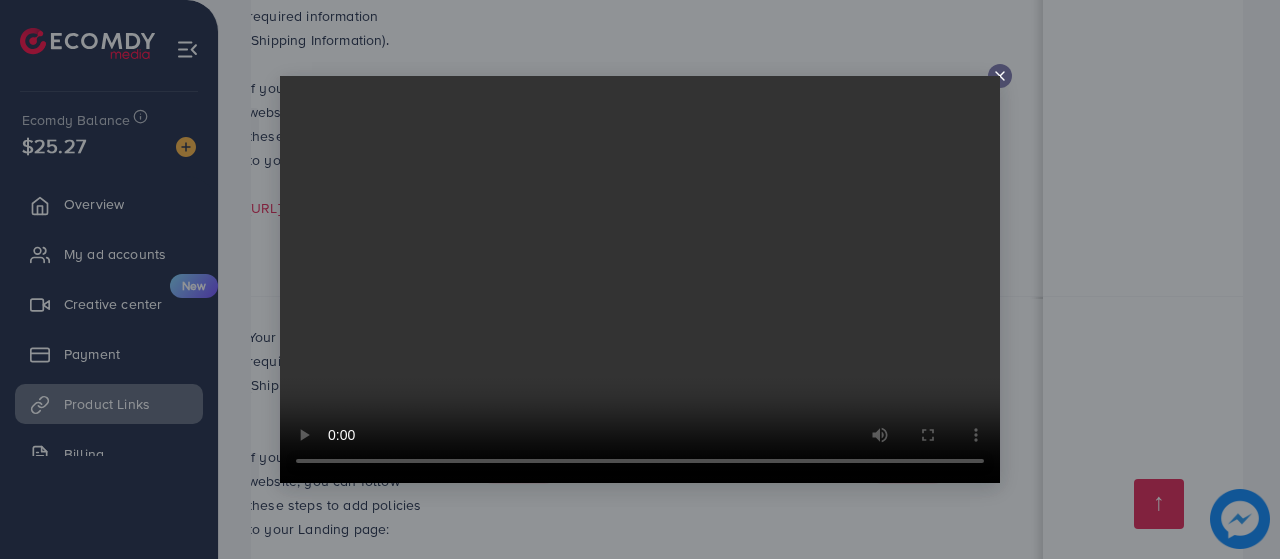 click at bounding box center [1000, 76] 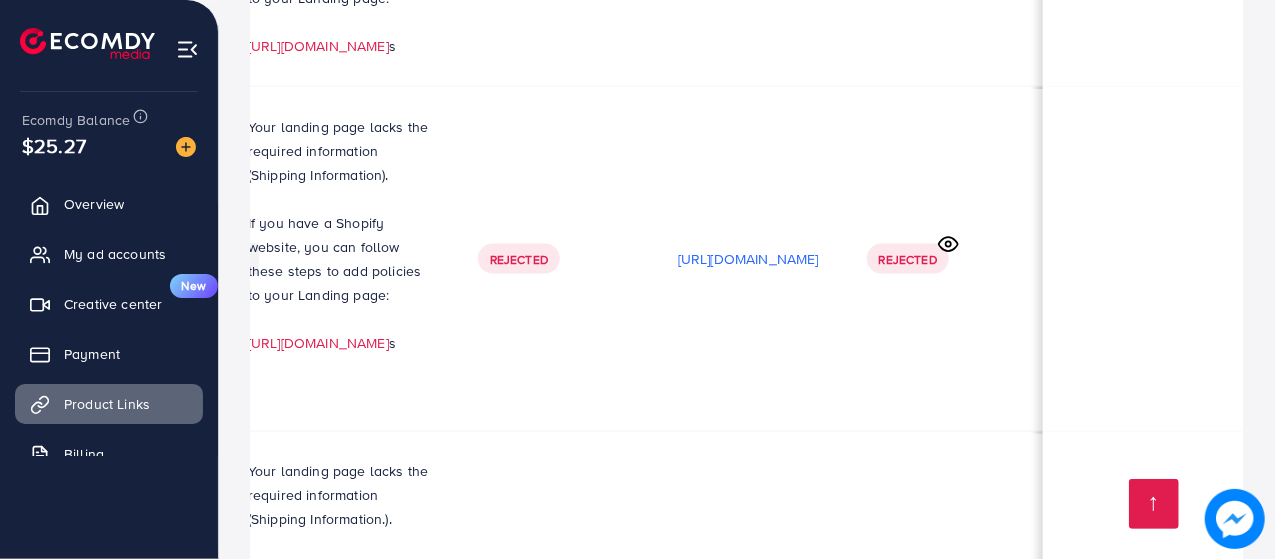 scroll, scrollTop: 13248, scrollLeft: 0, axis: vertical 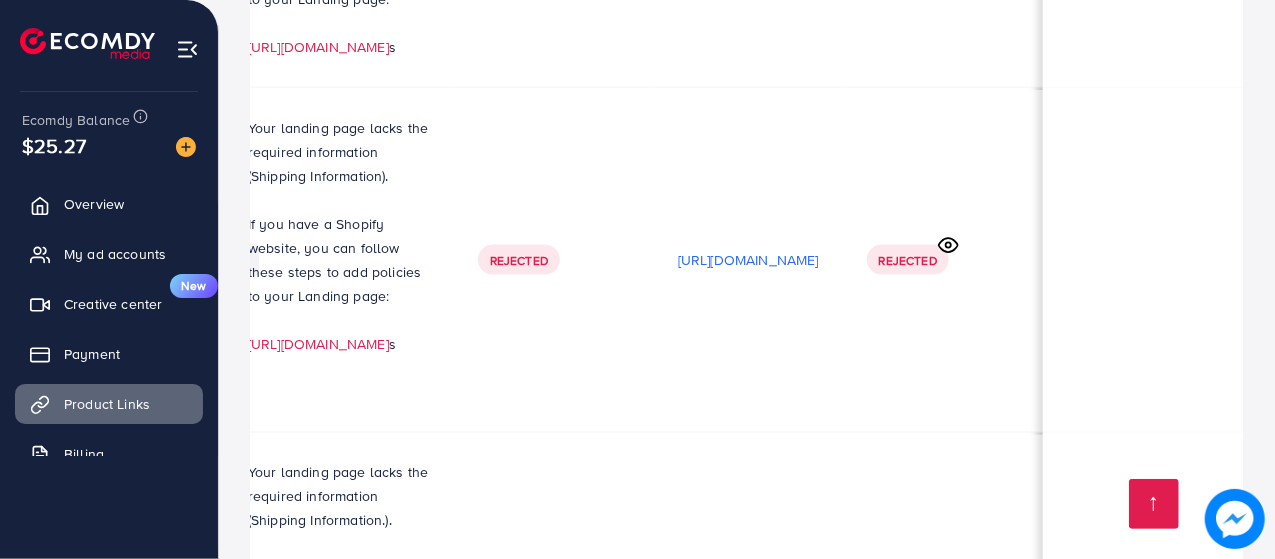 click on "[URL][DOMAIN_NAME]" at bounding box center [748, 1424] 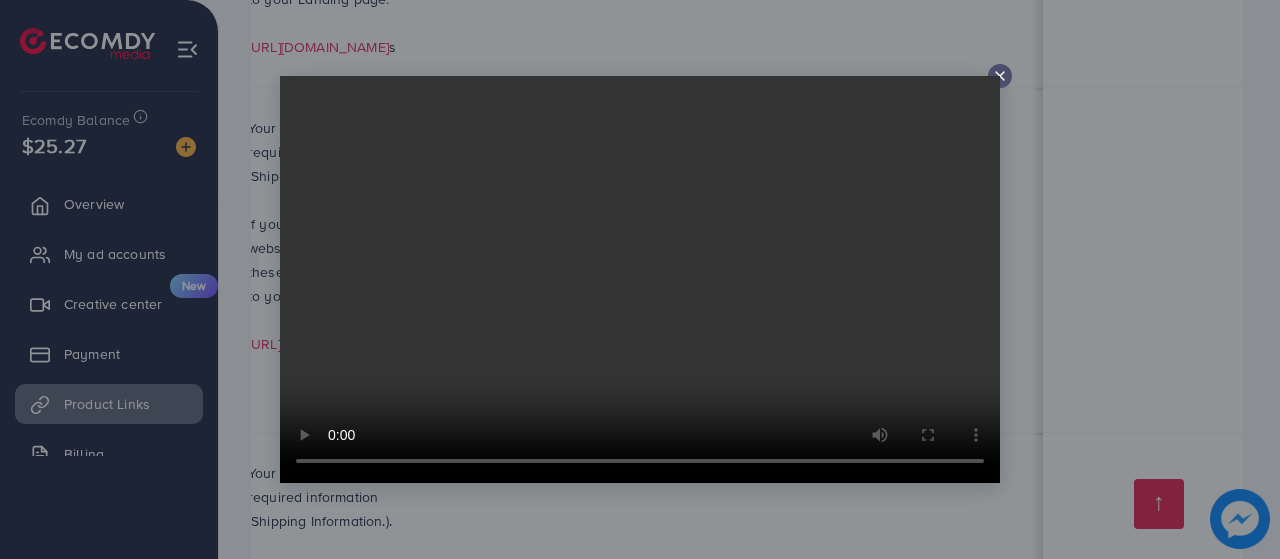 click at bounding box center [1000, 76] 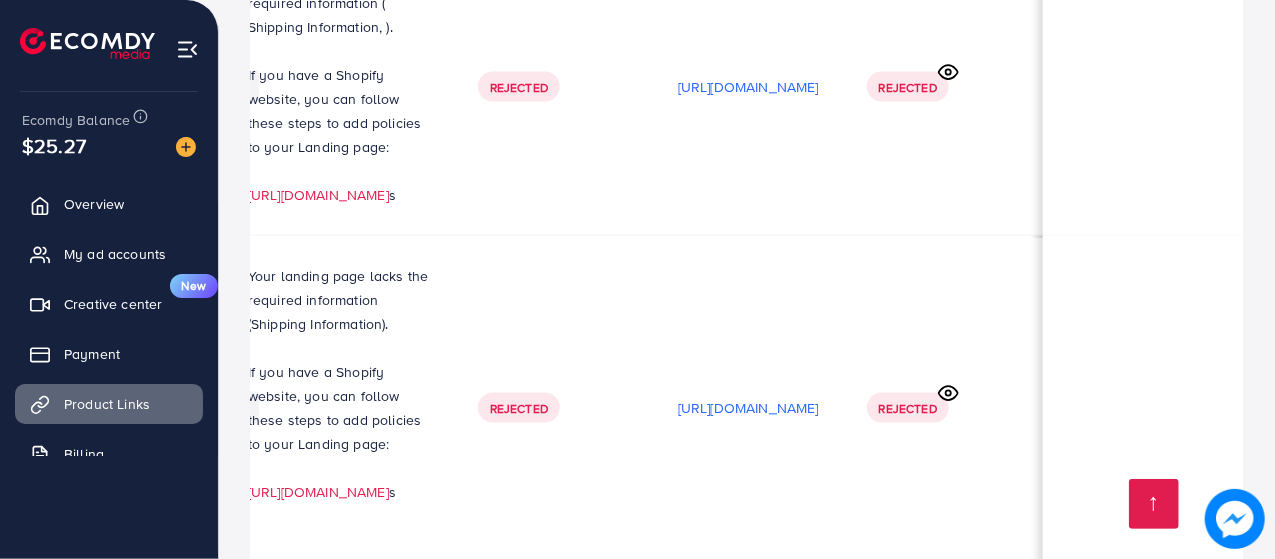 scroll, scrollTop: 13096, scrollLeft: 0, axis: vertical 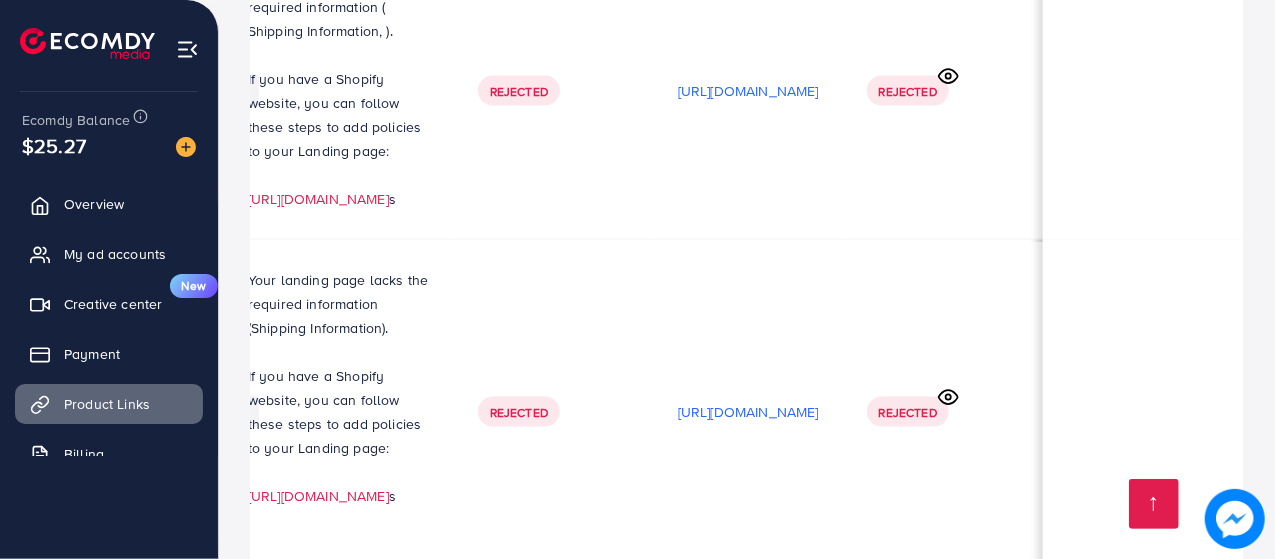 click on "[URL][DOMAIN_NAME]" at bounding box center [748, 1471] 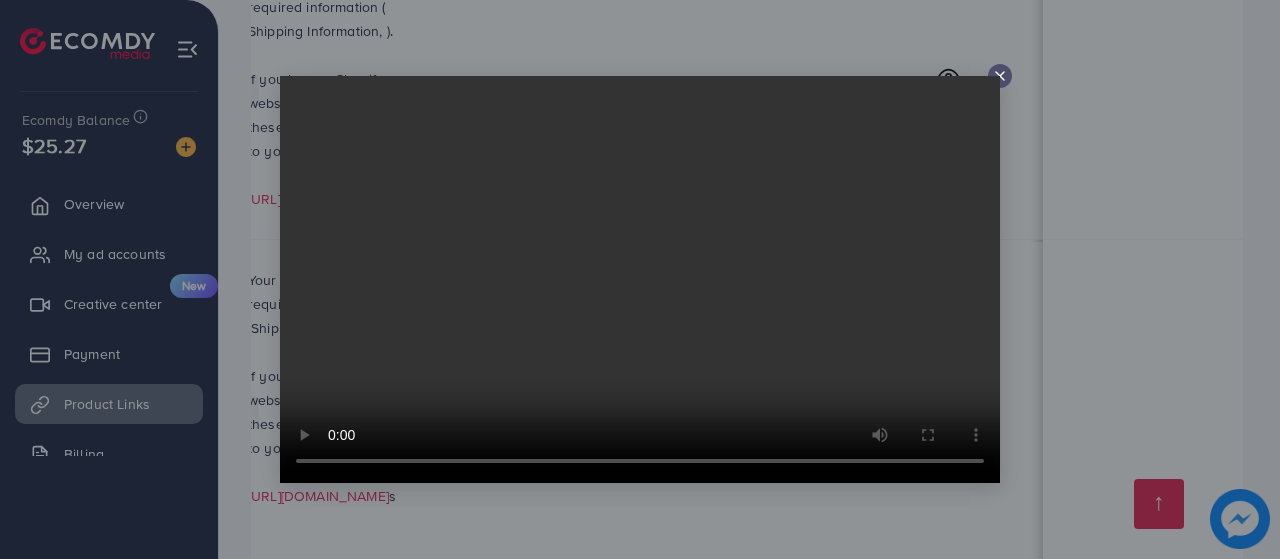 click 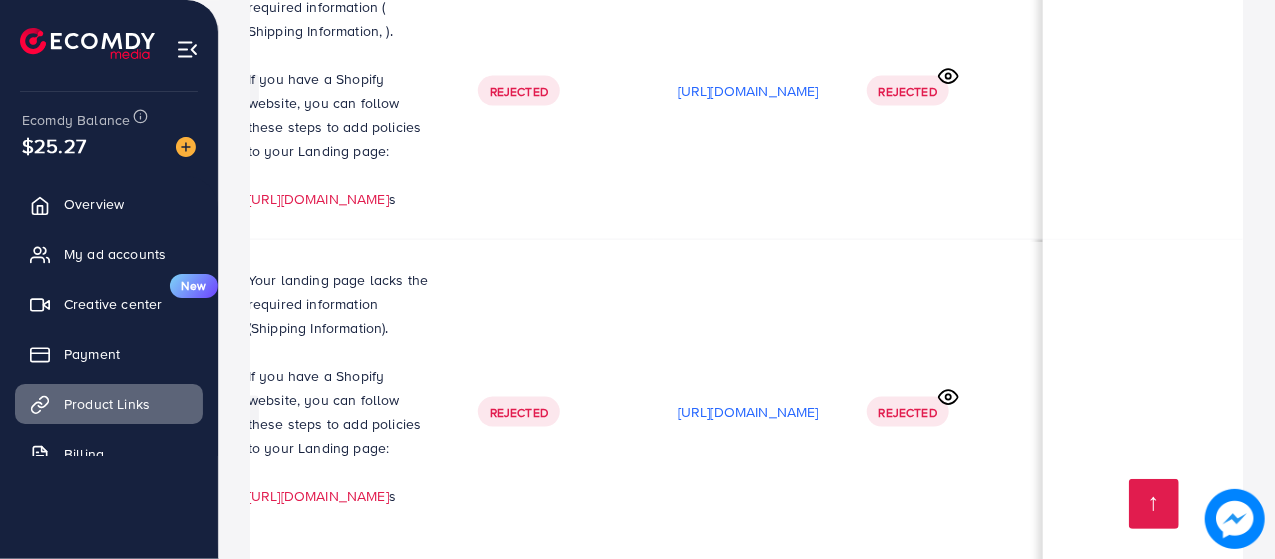 click on "[URL][DOMAIN_NAME]" at bounding box center (748, 1681) 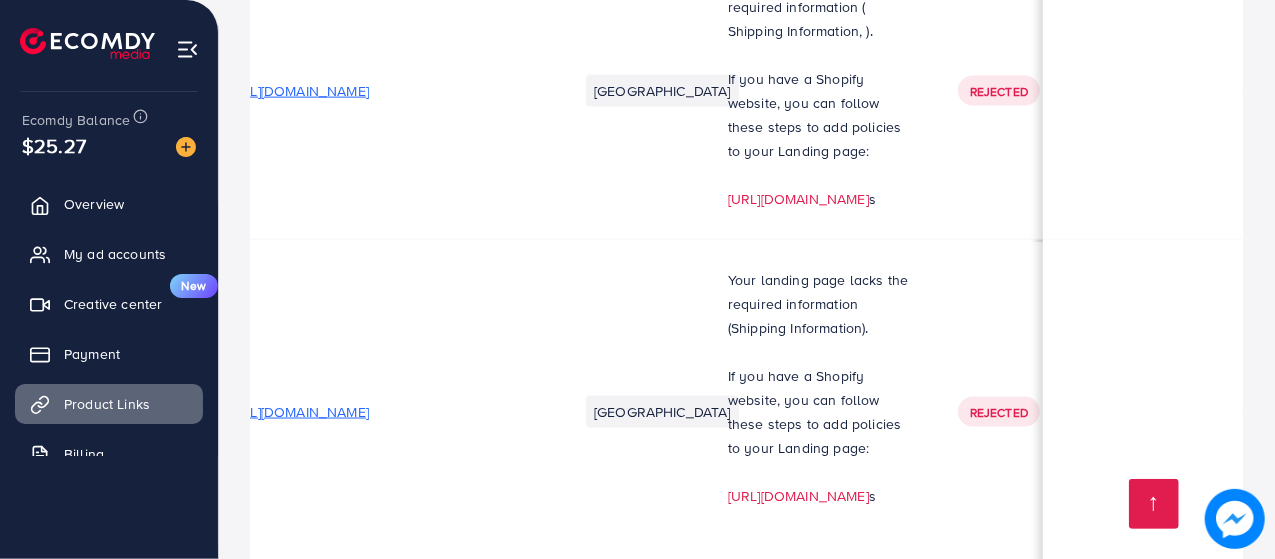 scroll, scrollTop: 0, scrollLeft: 0, axis: both 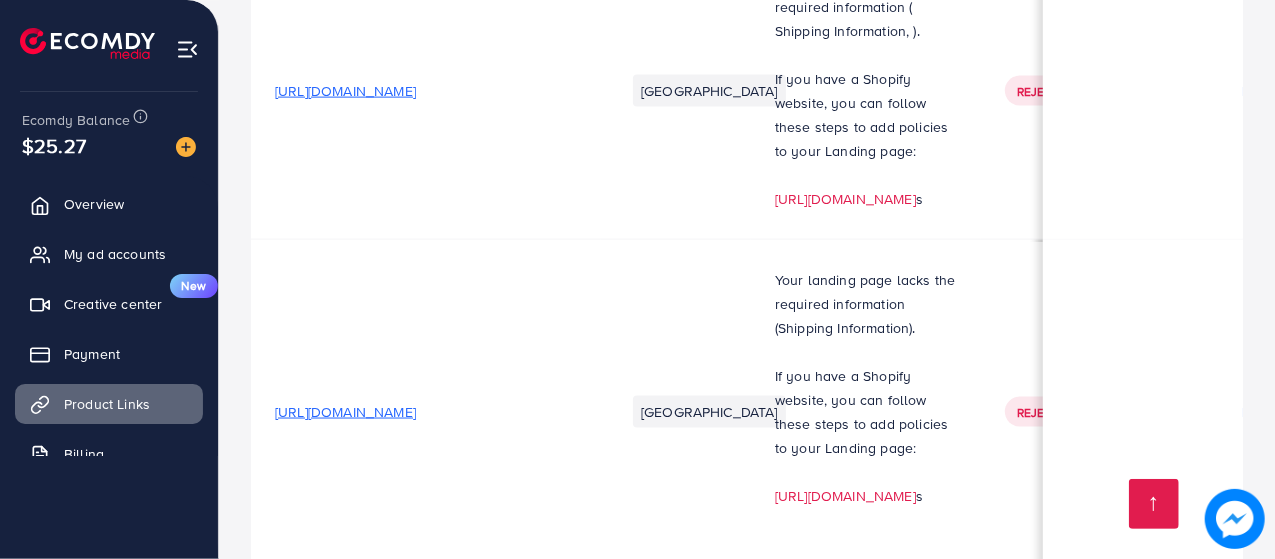 click on "[URL][DOMAIN_NAME]" at bounding box center (345, 1471) 